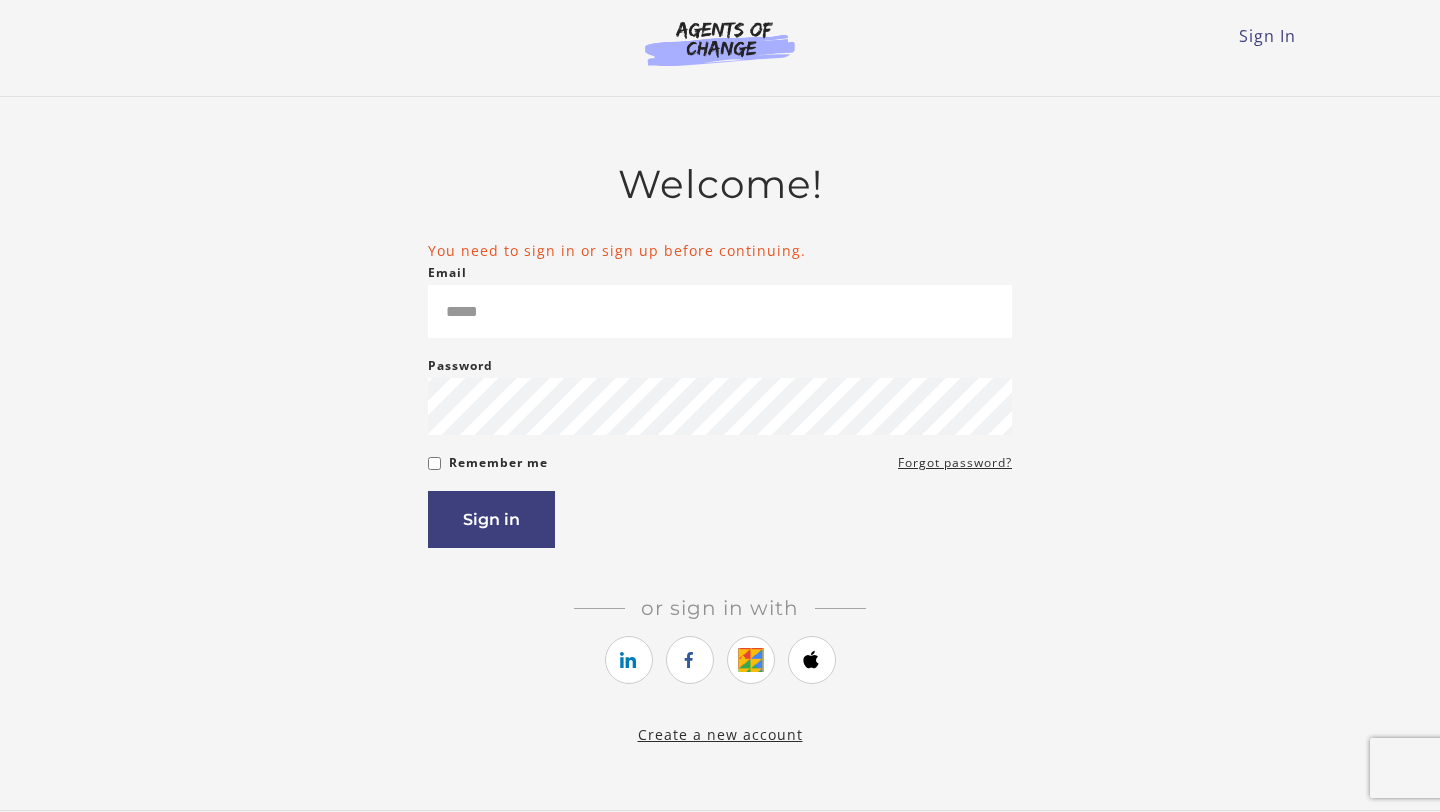 scroll, scrollTop: 0, scrollLeft: 0, axis: both 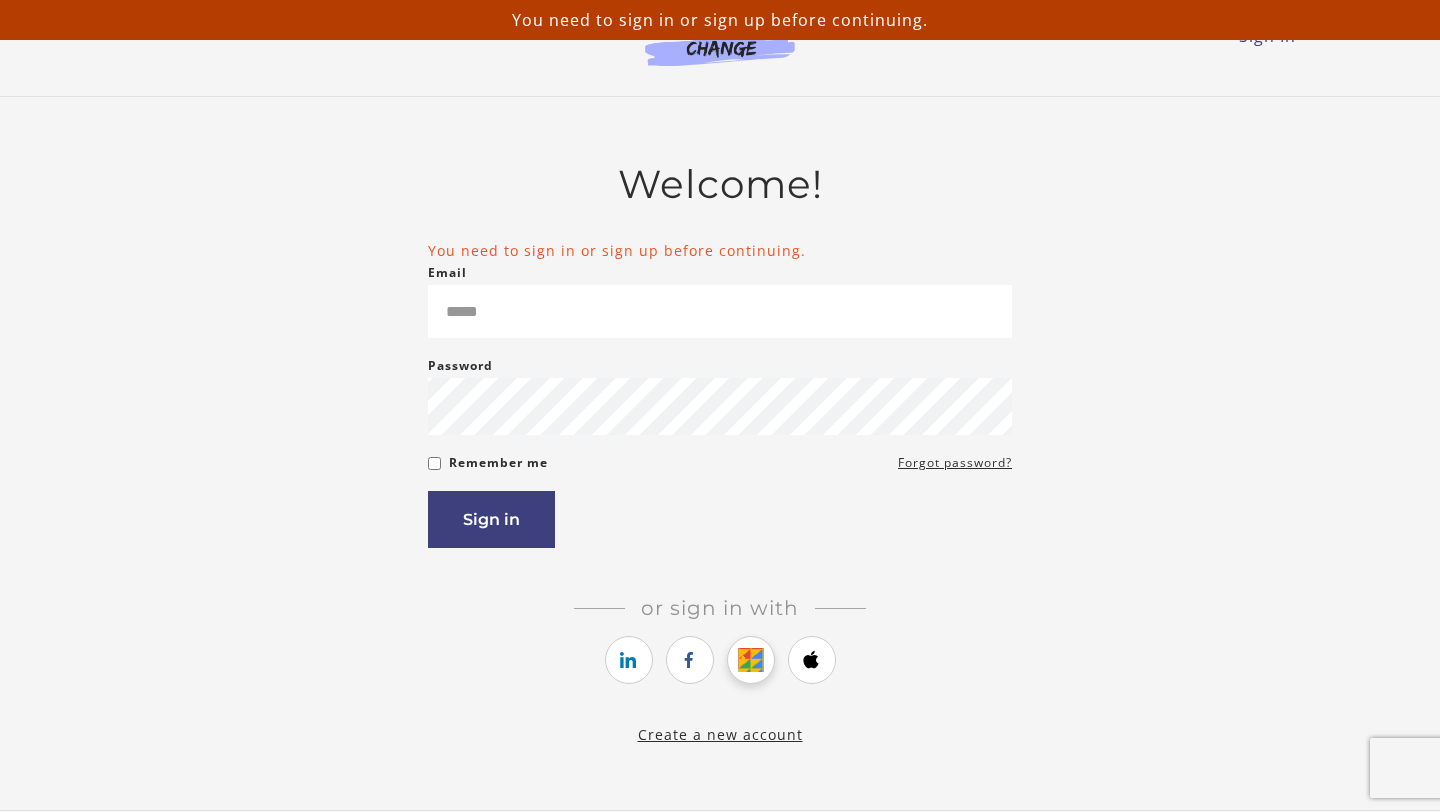 click at bounding box center [751, 660] 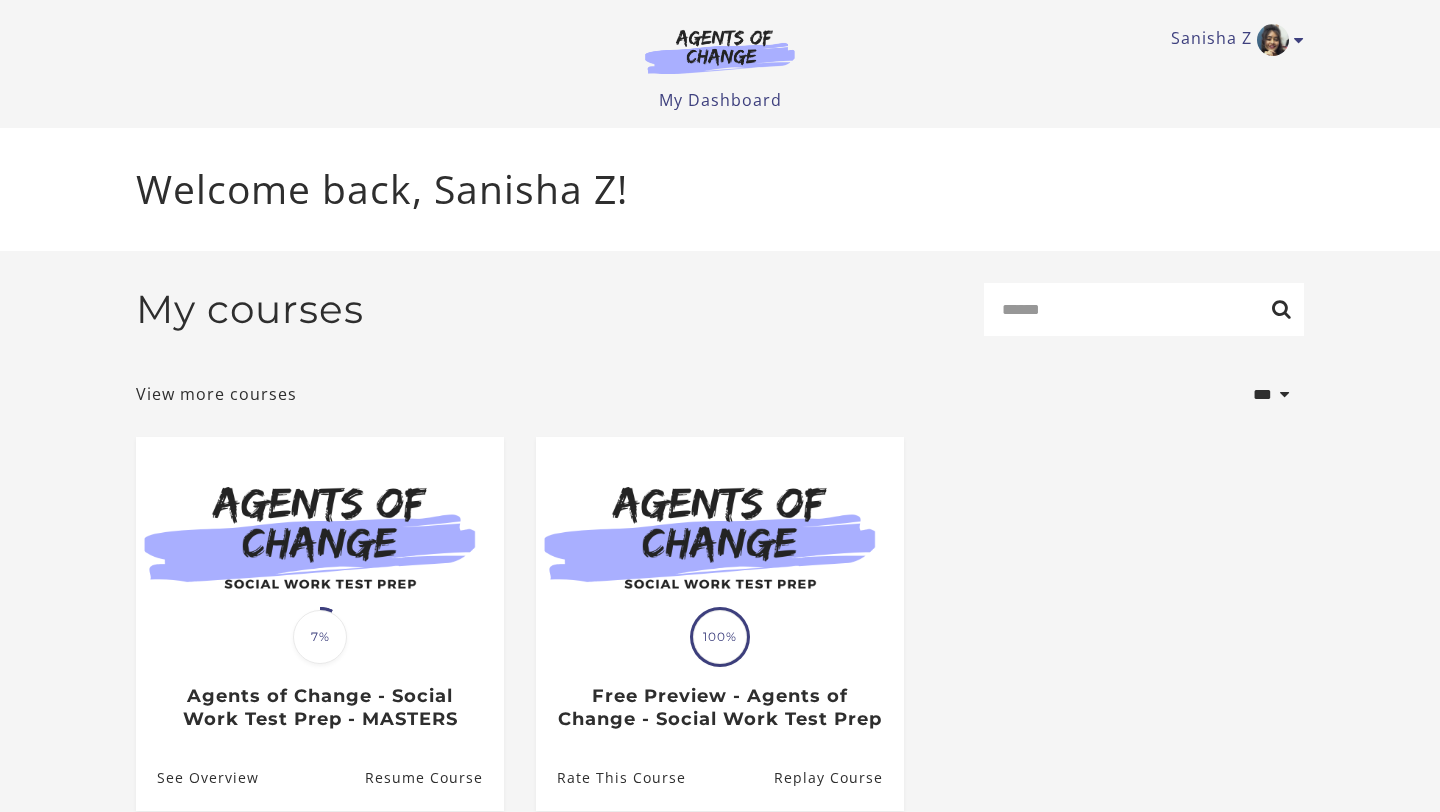 scroll, scrollTop: 0, scrollLeft: 0, axis: both 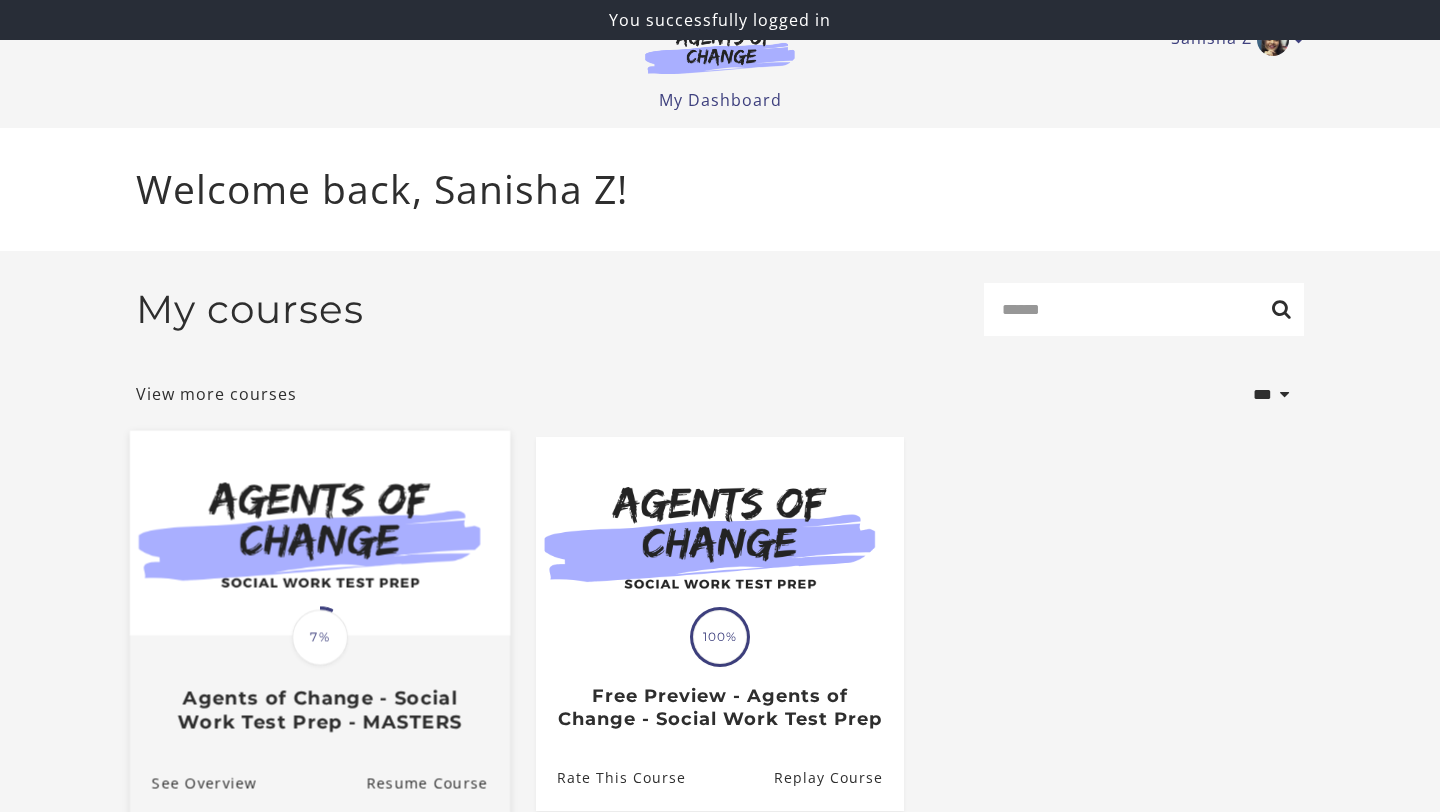click on "Agents of Change - Social Work Test Prep - MASTERS" at bounding box center (320, 710) 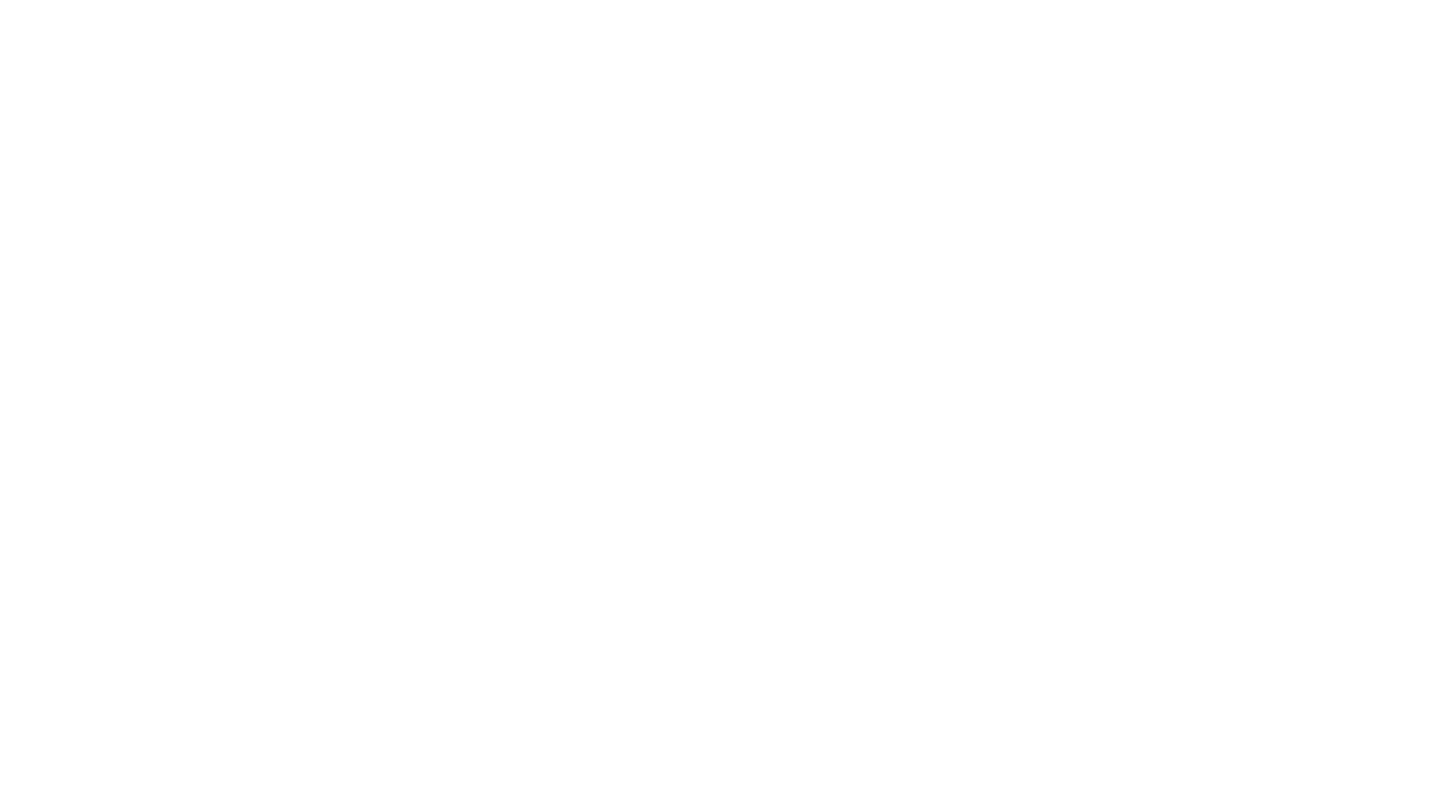 scroll, scrollTop: 0, scrollLeft: 0, axis: both 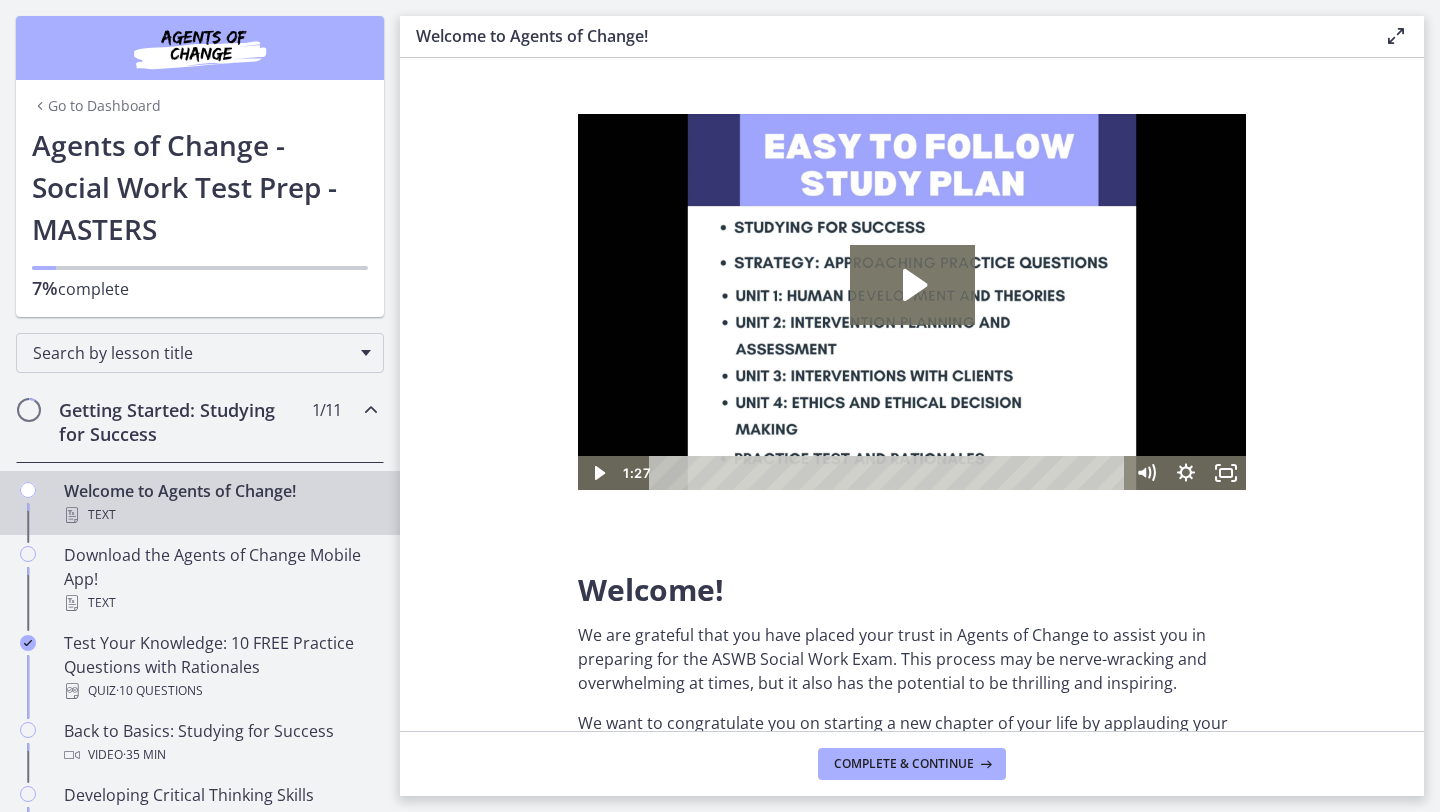 click on "Getting Started: Studying for Success
1  /  11
Completed" at bounding box center [200, 422] 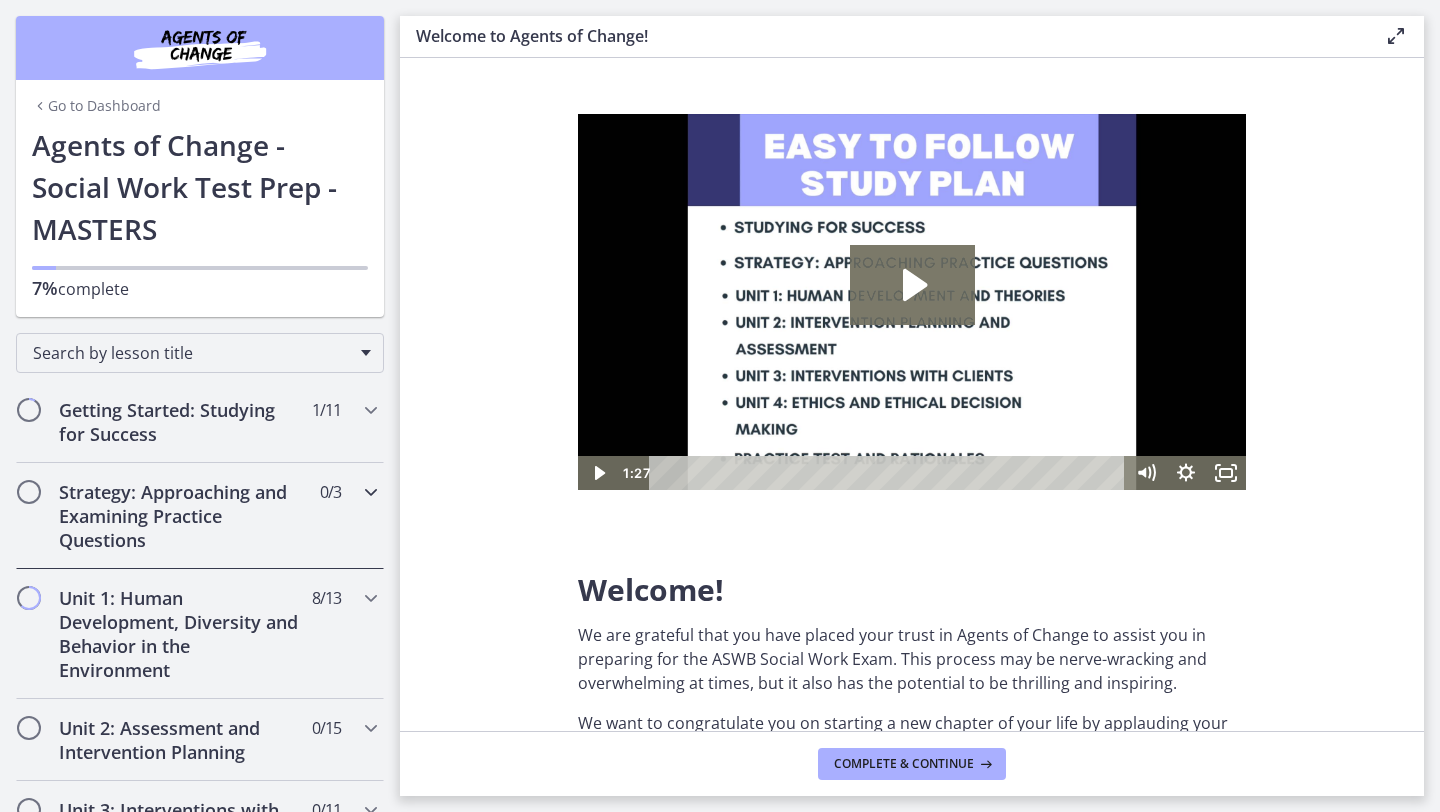 click at bounding box center [371, 492] 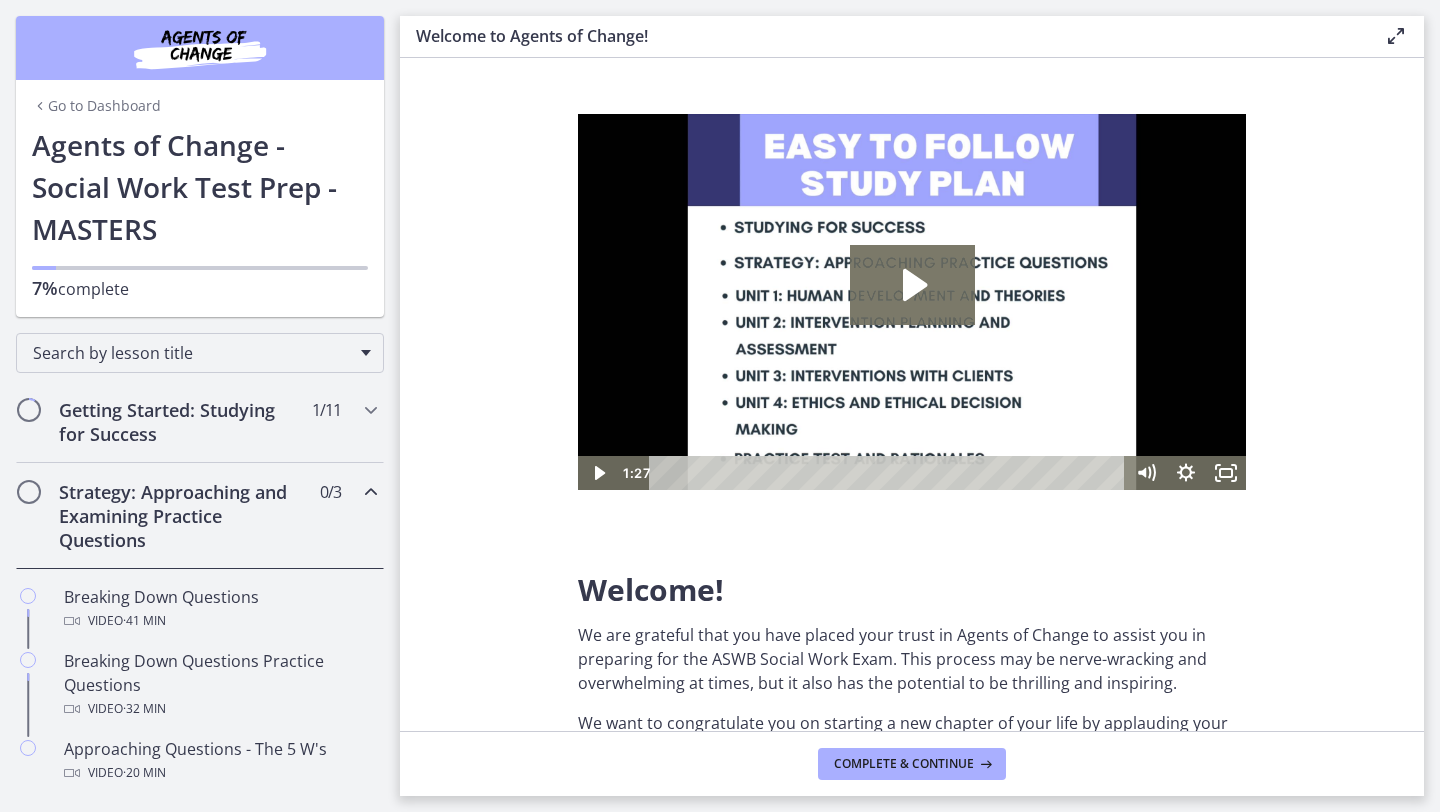 click at bounding box center [371, 492] 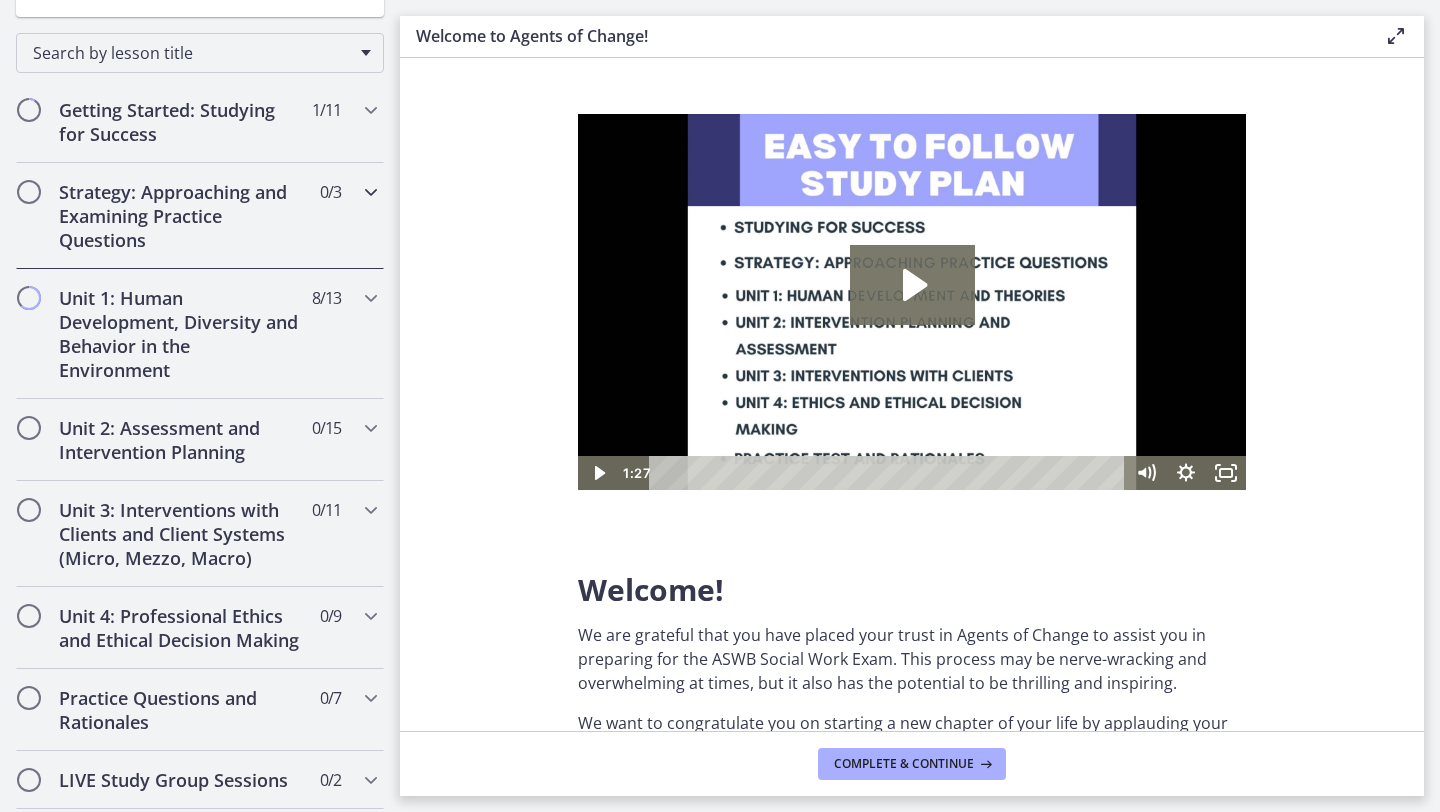 scroll, scrollTop: 317, scrollLeft: 0, axis: vertical 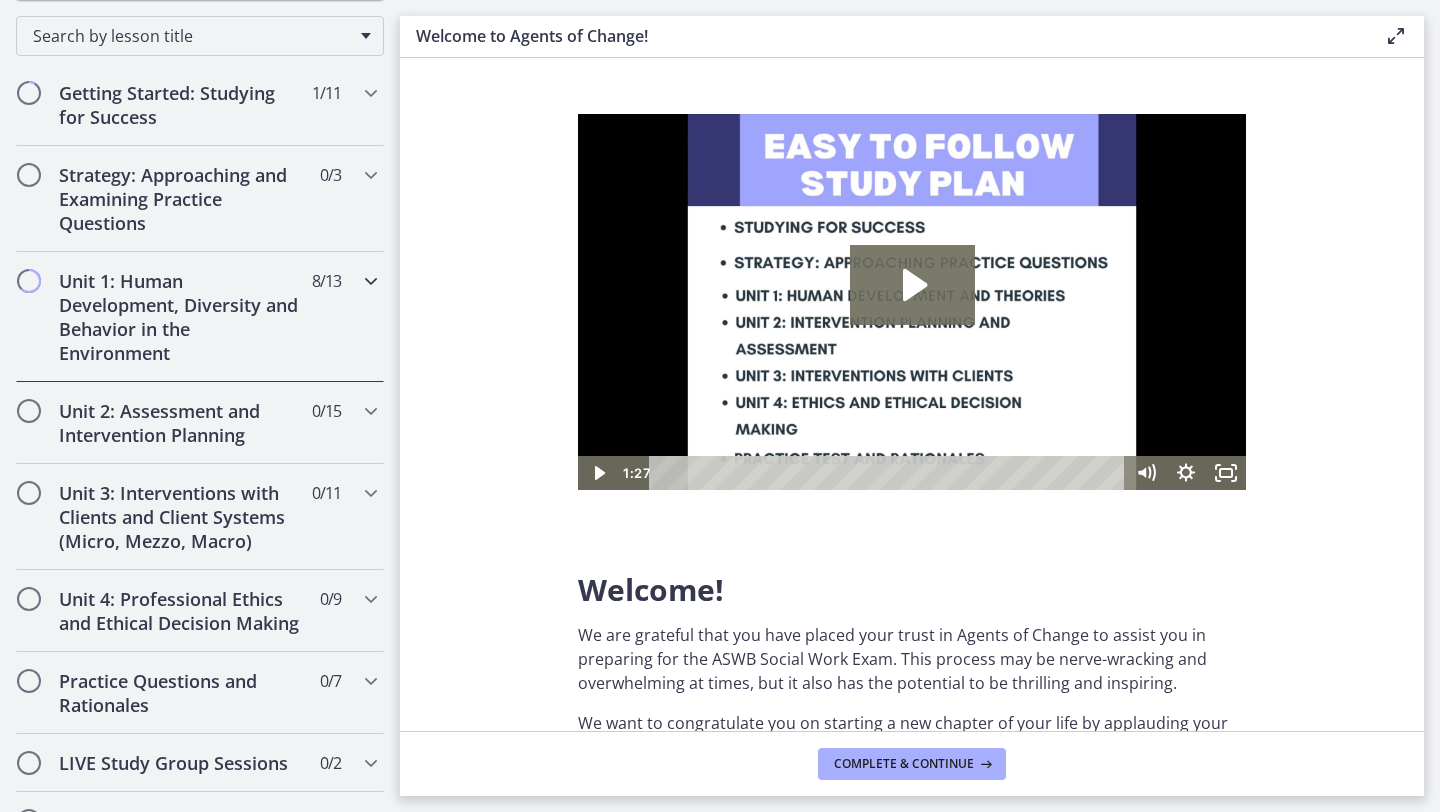 click on "Unit 1: Human Development, Diversity and Behavior in the Environment
8  /  13
Completed" at bounding box center [200, 317] 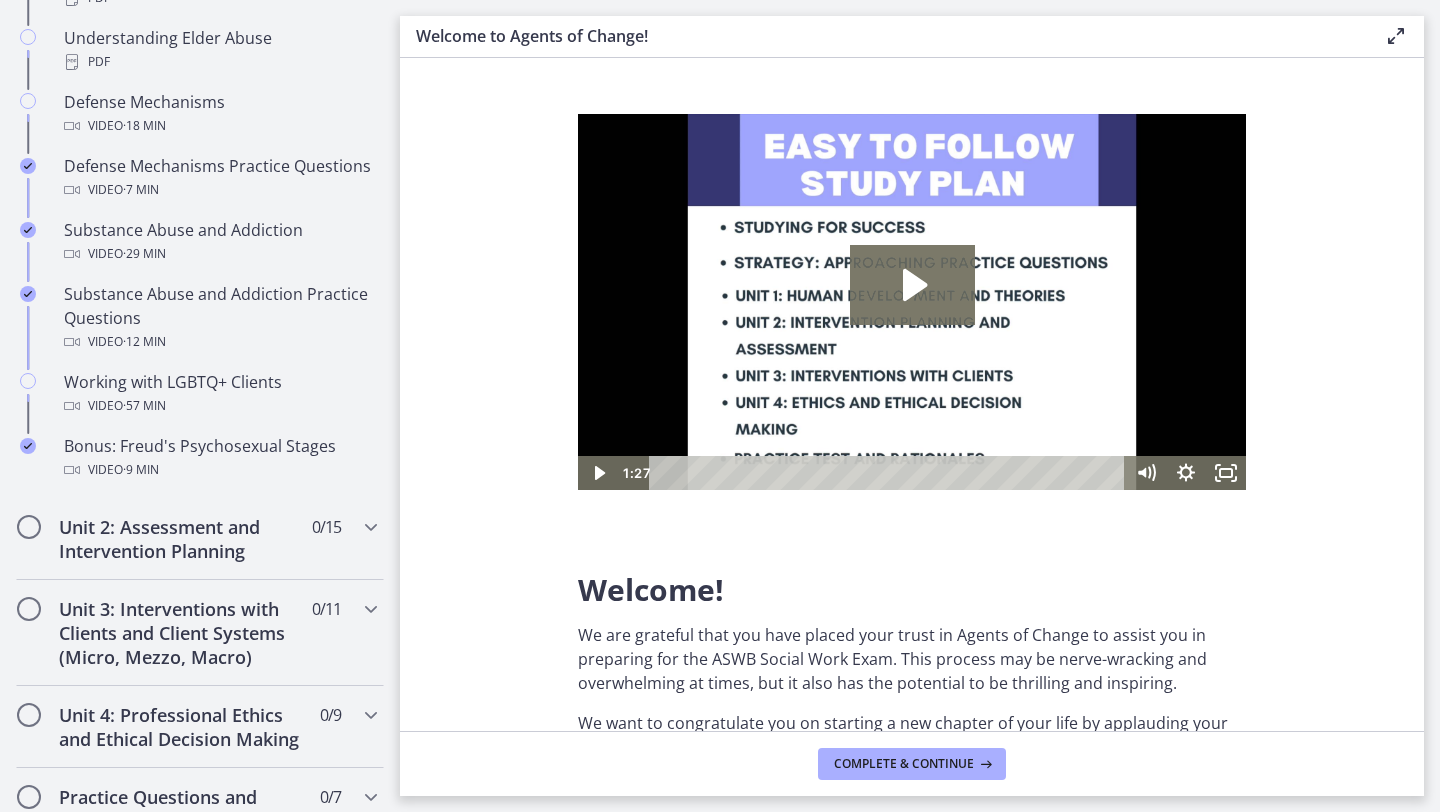 scroll, scrollTop: 1167, scrollLeft: 0, axis: vertical 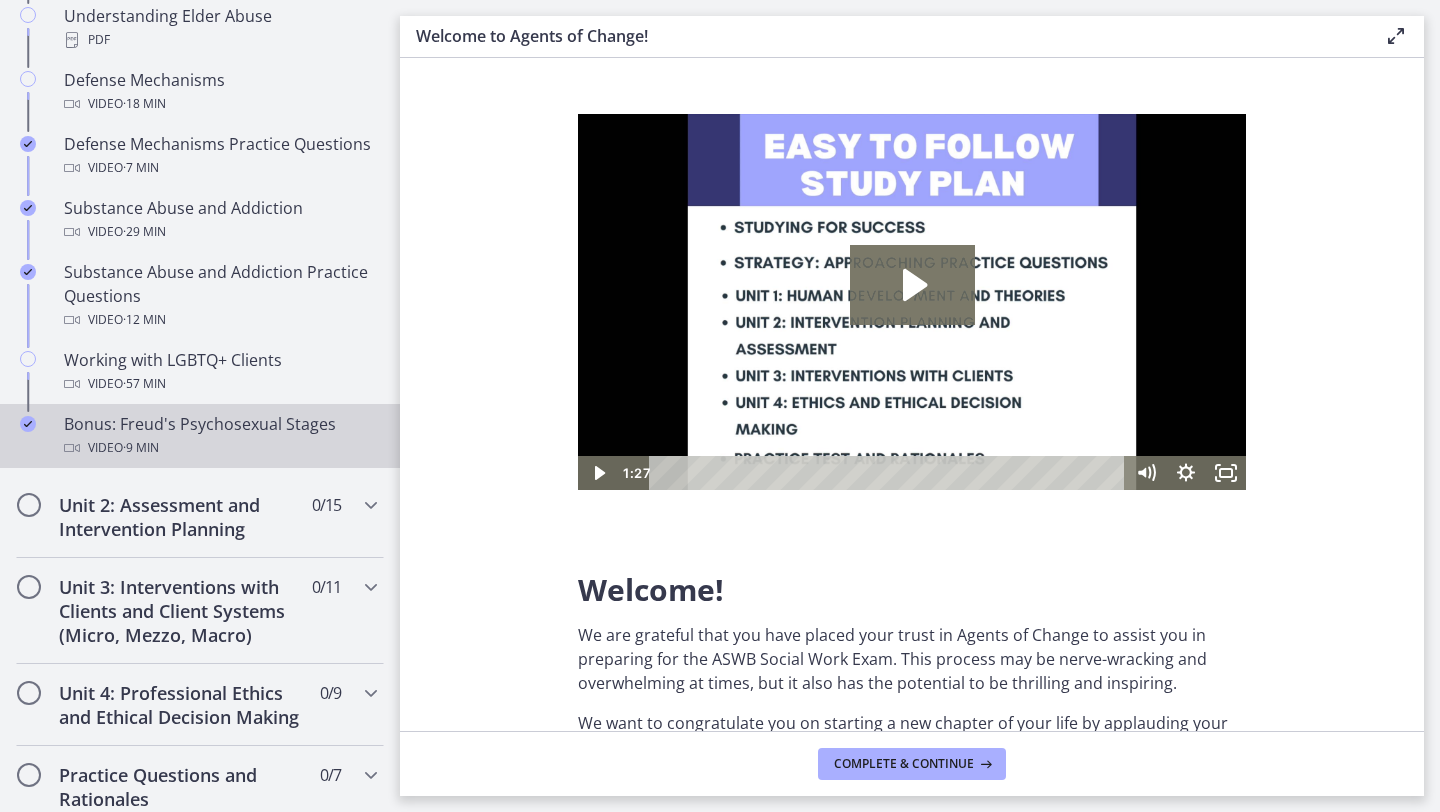 click on "Bonus: Freud's Psychosexual Stages
Video
·  9 min" at bounding box center [220, 436] 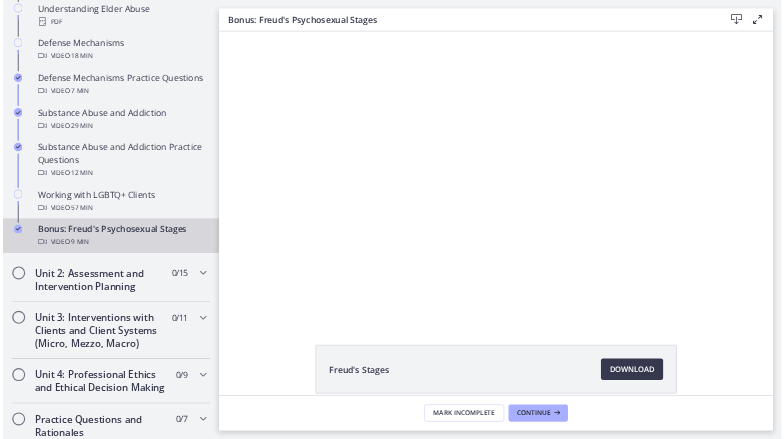 scroll, scrollTop: 0, scrollLeft: 0, axis: both 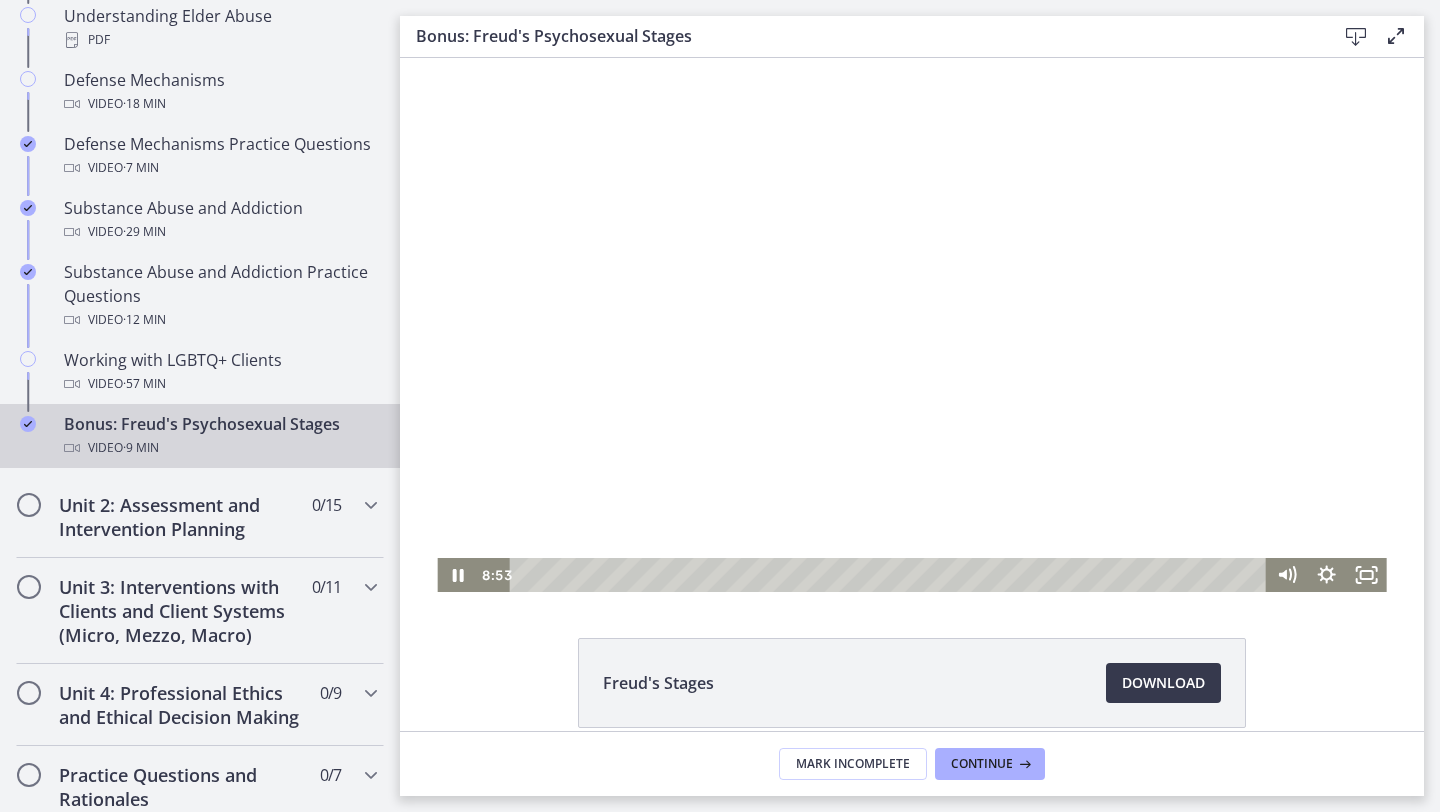 click at bounding box center [890, 575] 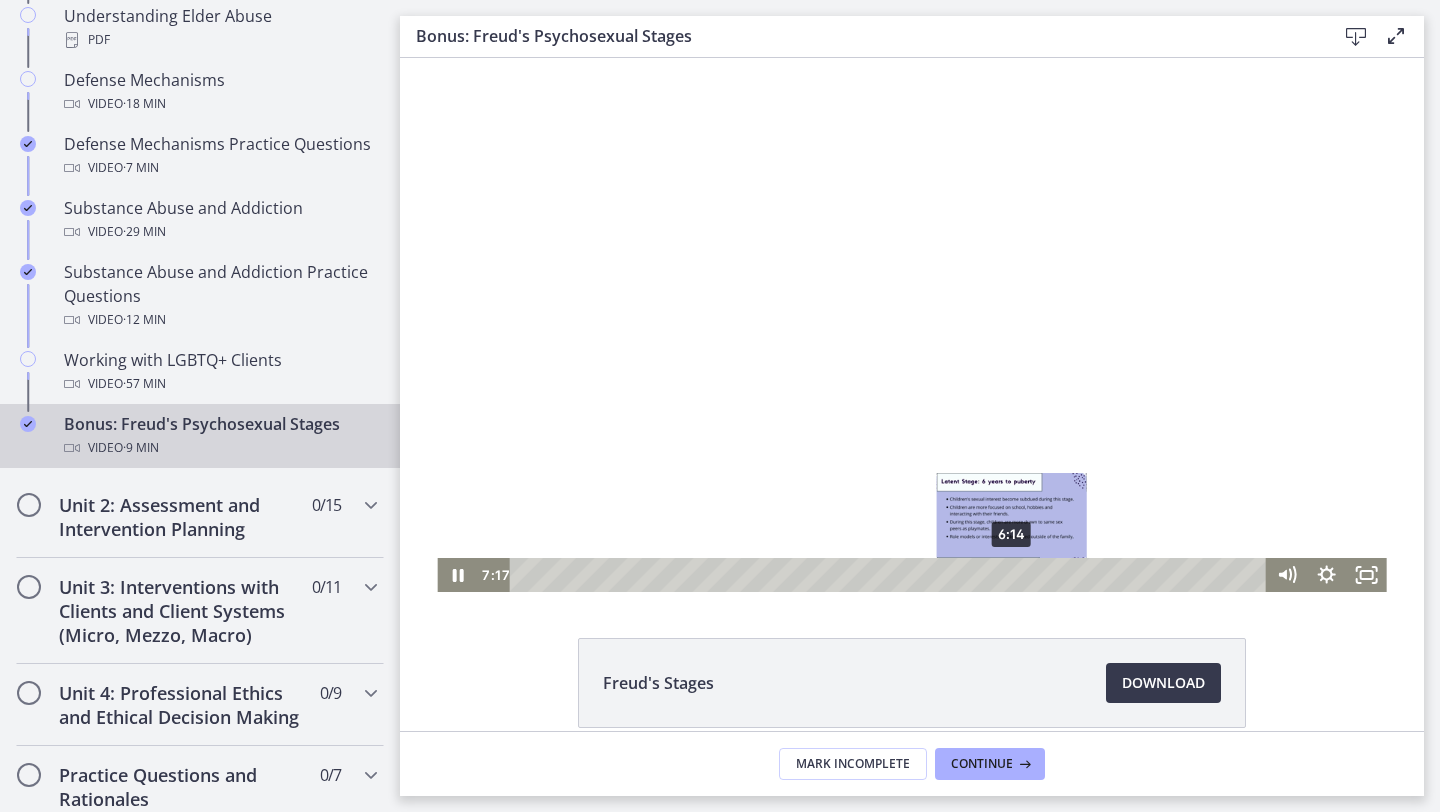 click on "6:14" at bounding box center (890, 575) 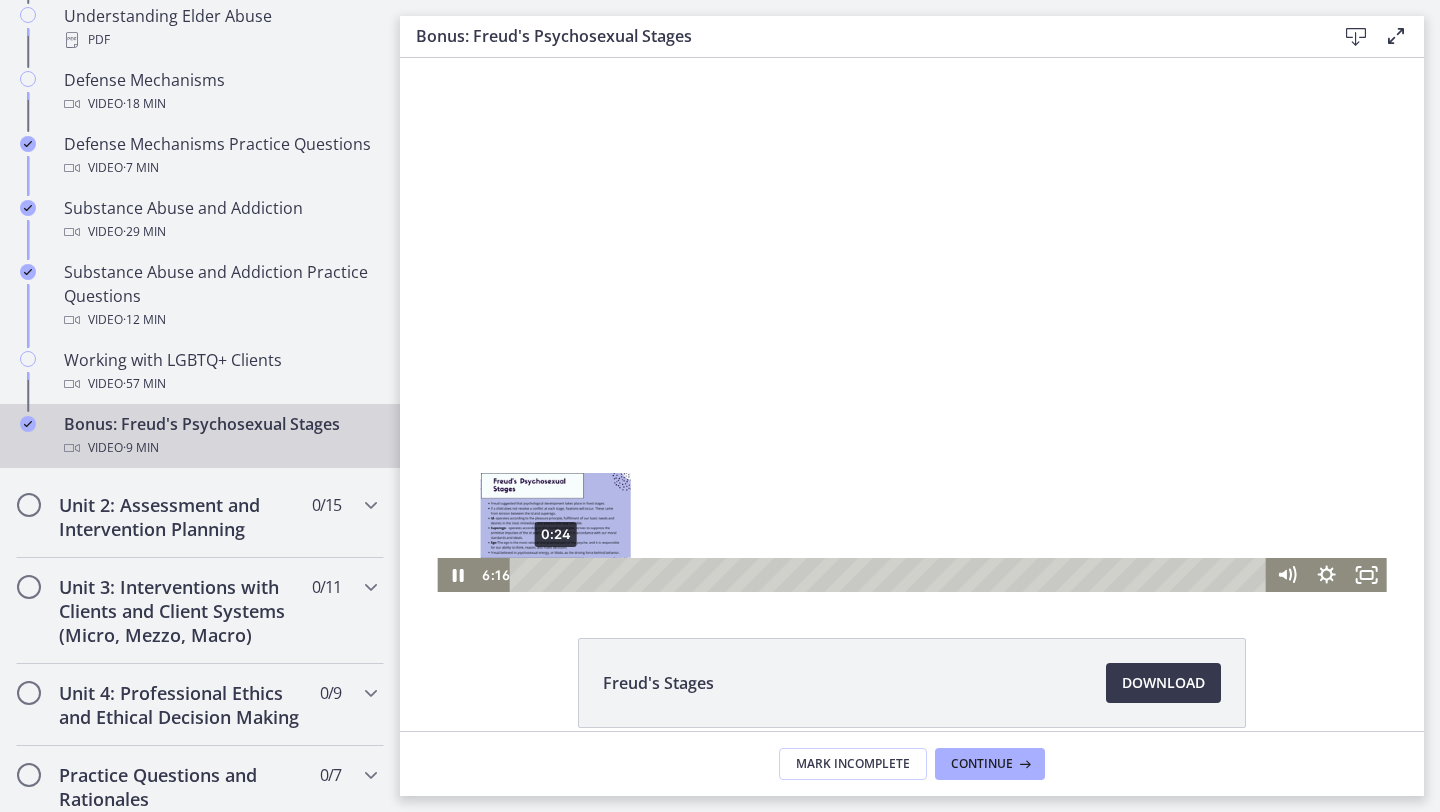 click on "0:24" at bounding box center (890, 575) 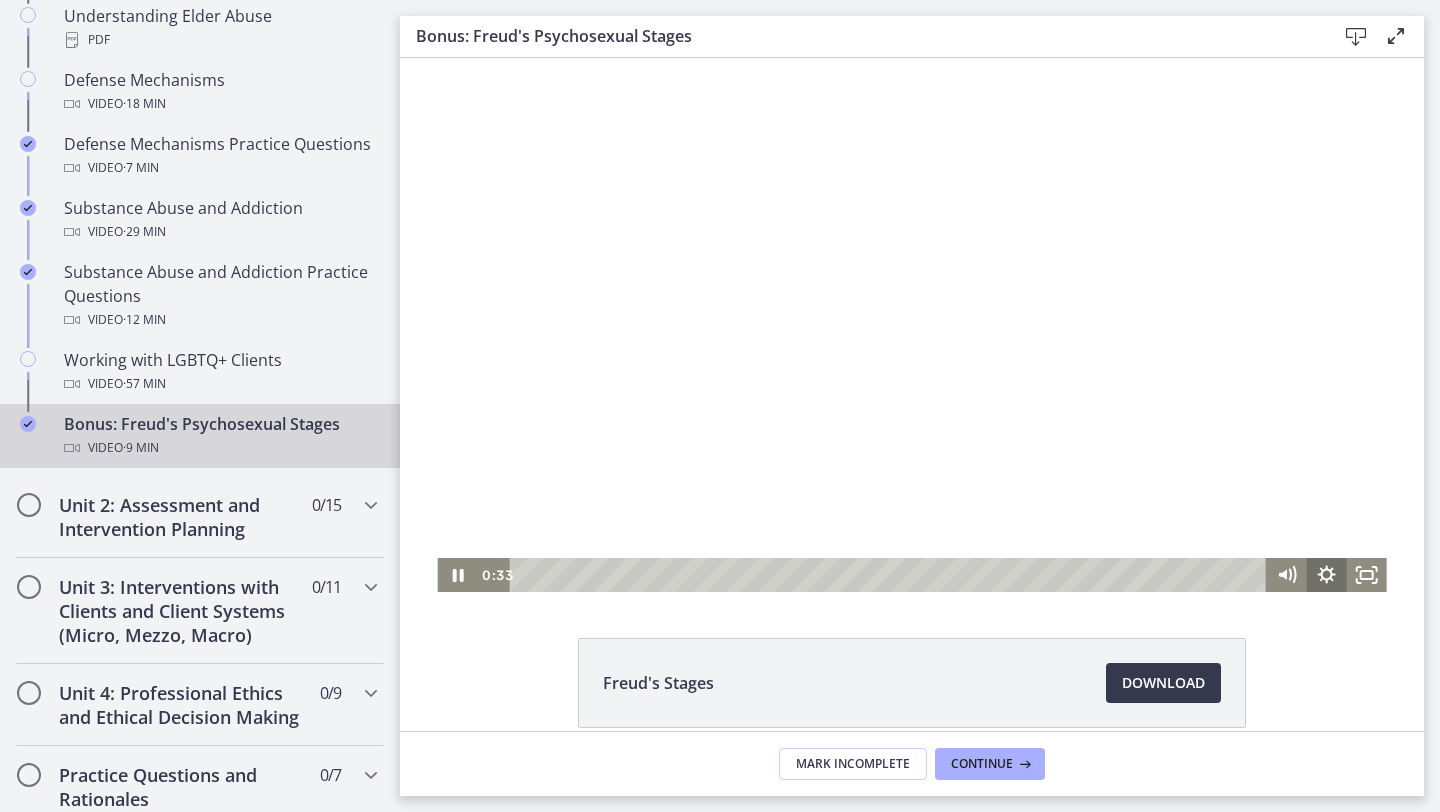 click 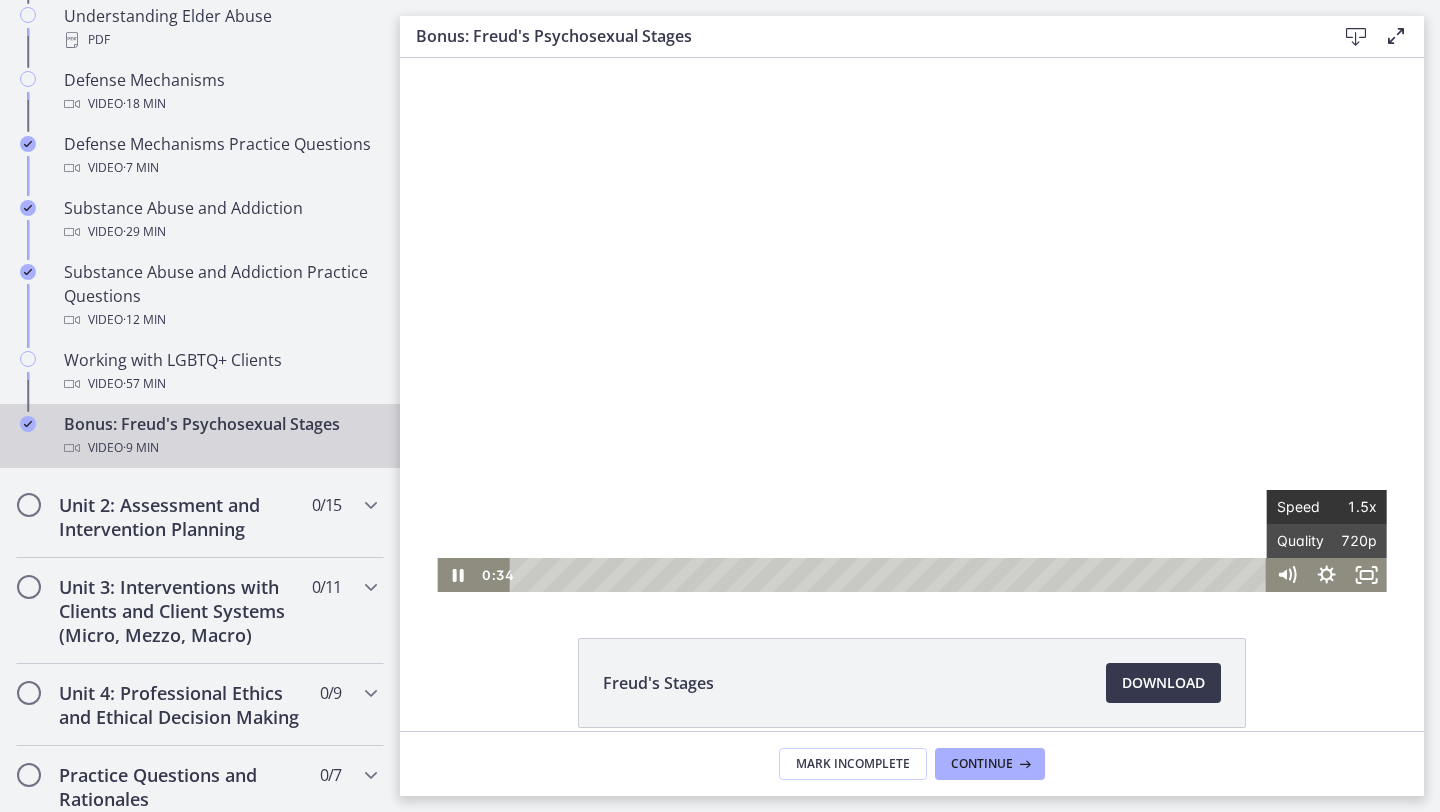 click on "1.5x" at bounding box center [1352, 507] 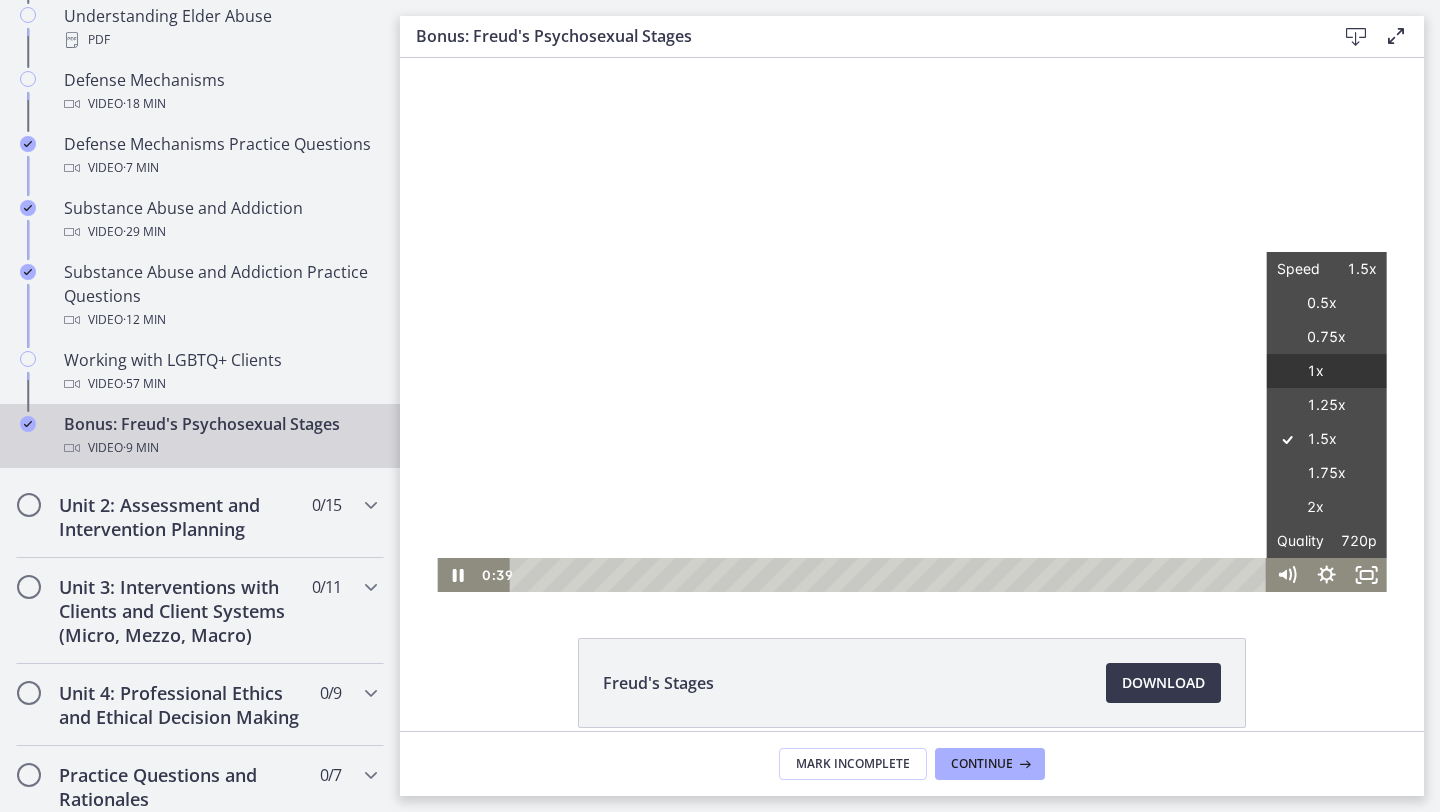 click on "1x" at bounding box center [1327, 371] 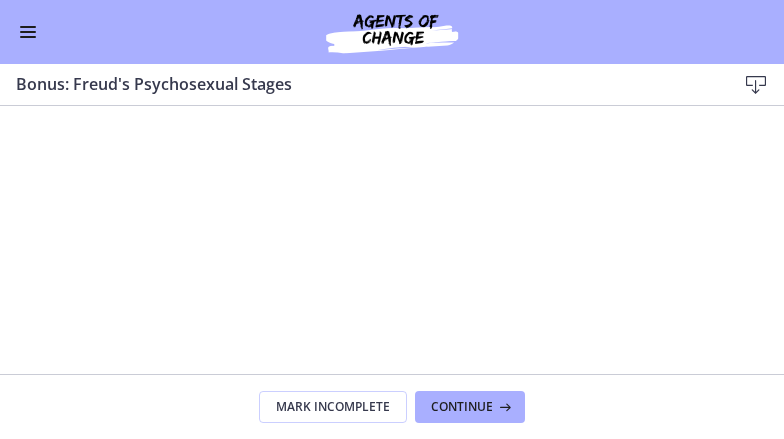scroll, scrollTop: 1162, scrollLeft: 0, axis: vertical 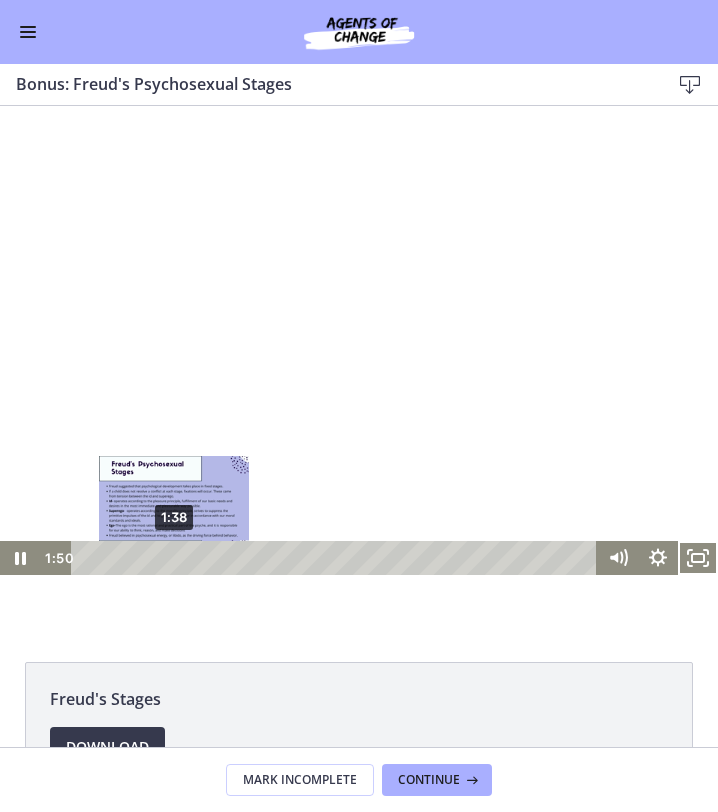 click on "1:38" at bounding box center (337, 558) 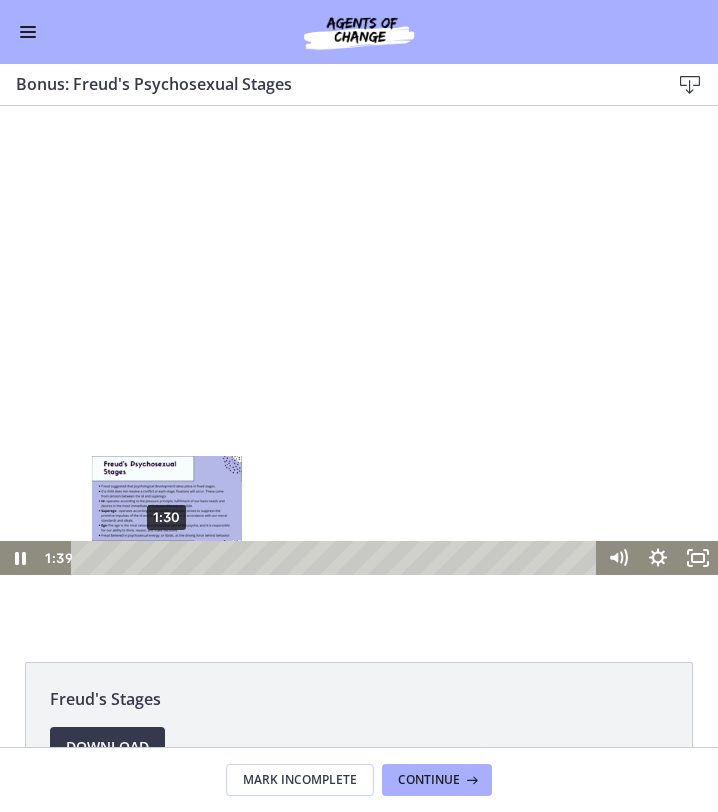 click on "1:30" at bounding box center [337, 558] 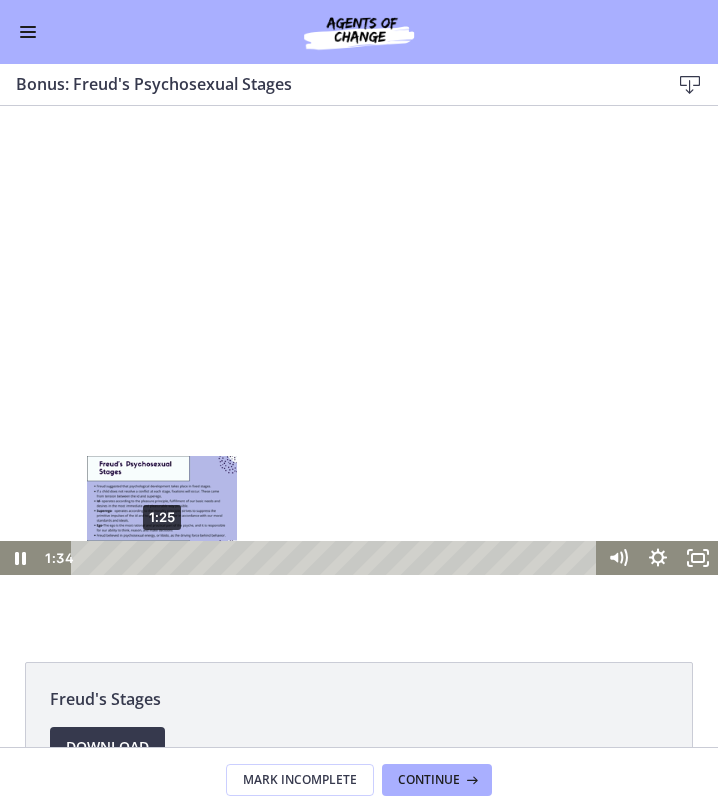 click on "1:25" at bounding box center (337, 558) 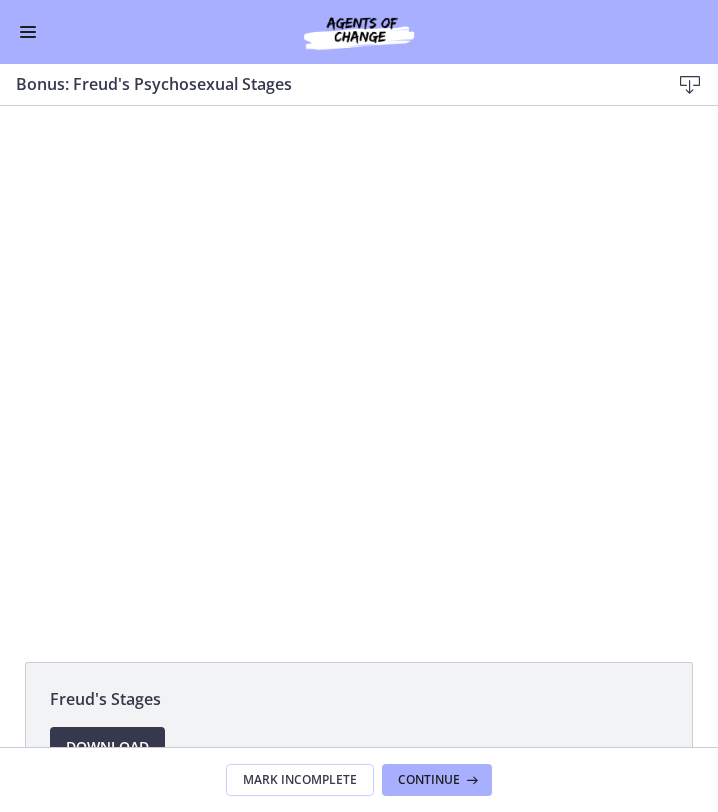 click on "Freud's Stages
Download
Opens in a new window" 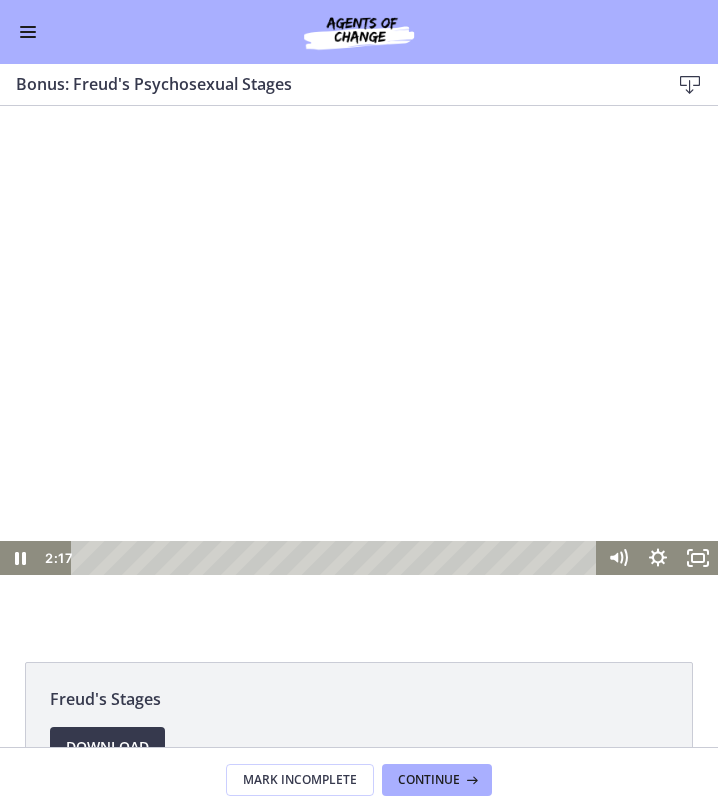 click at bounding box center (359, 373) 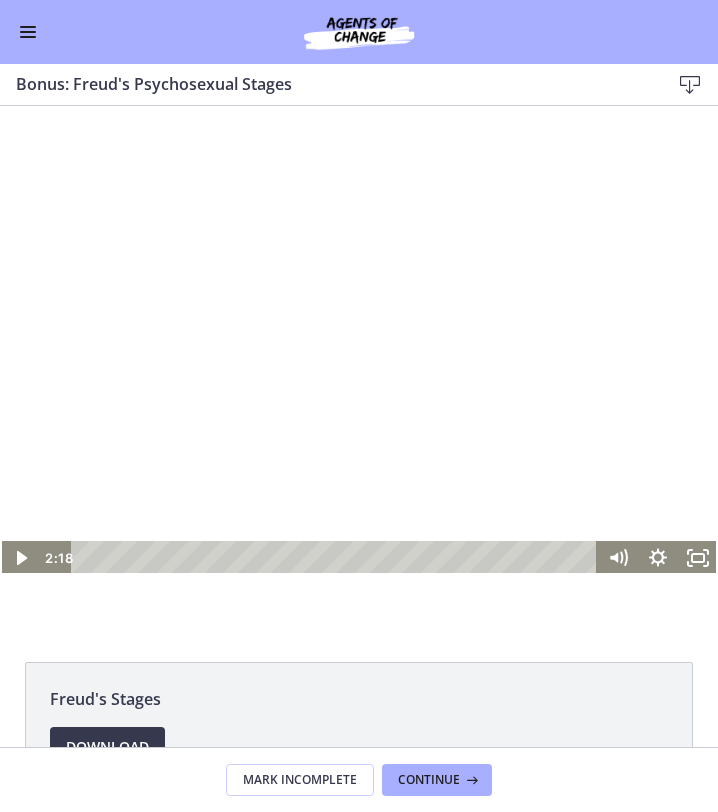 click at bounding box center [359, 373] 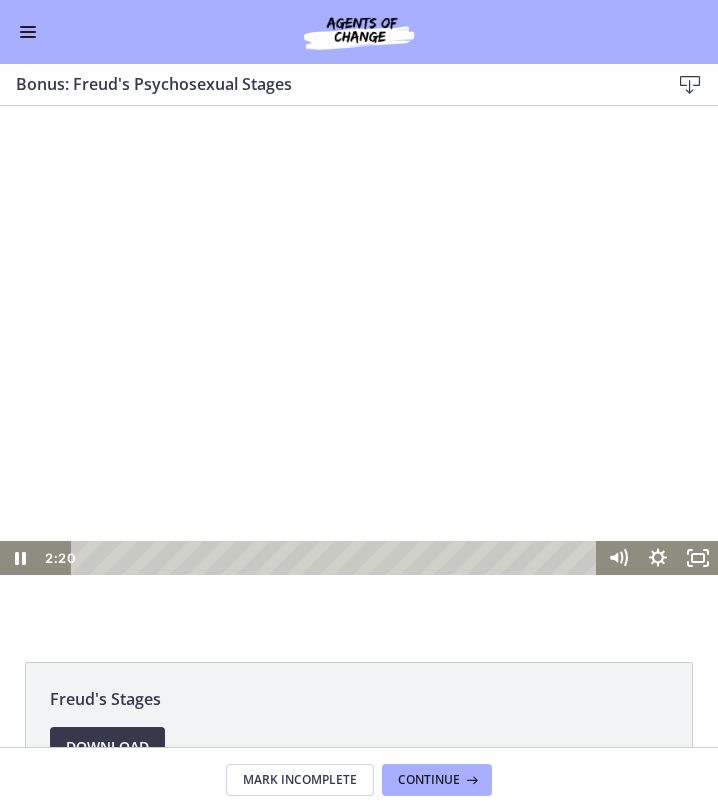 click at bounding box center [359, 373] 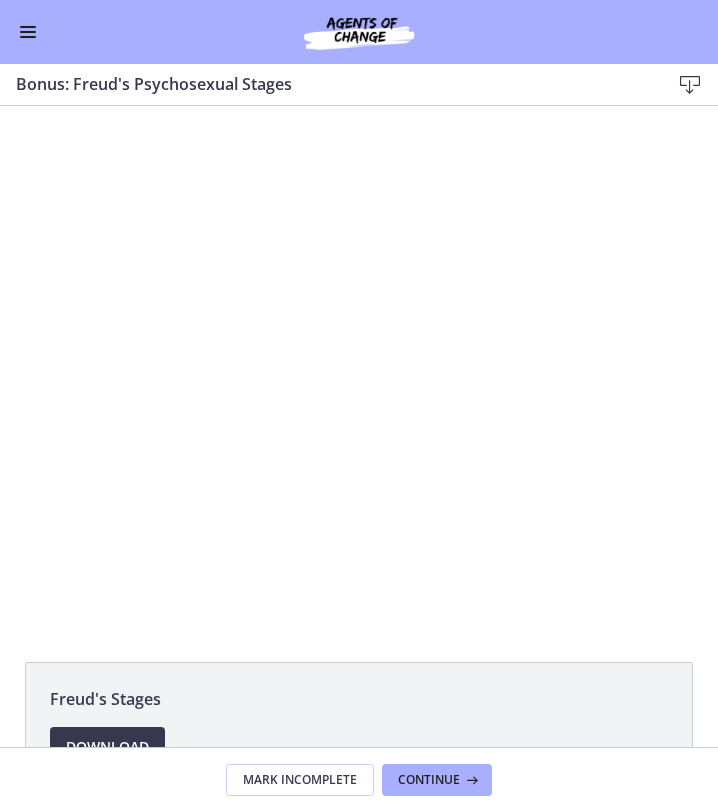 click on "Go to Dashboard" at bounding box center [359, 32] 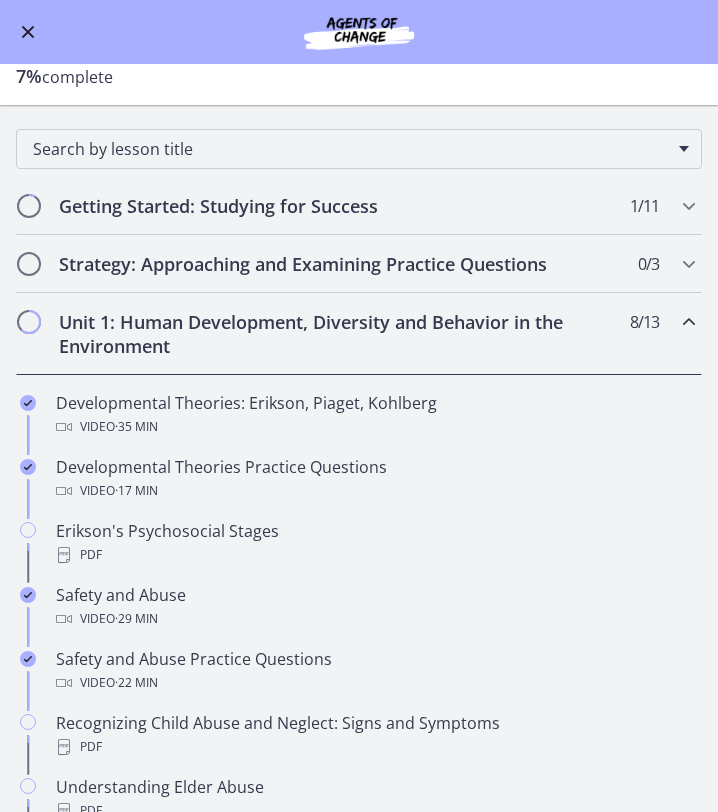 scroll, scrollTop: 0, scrollLeft: 0, axis: both 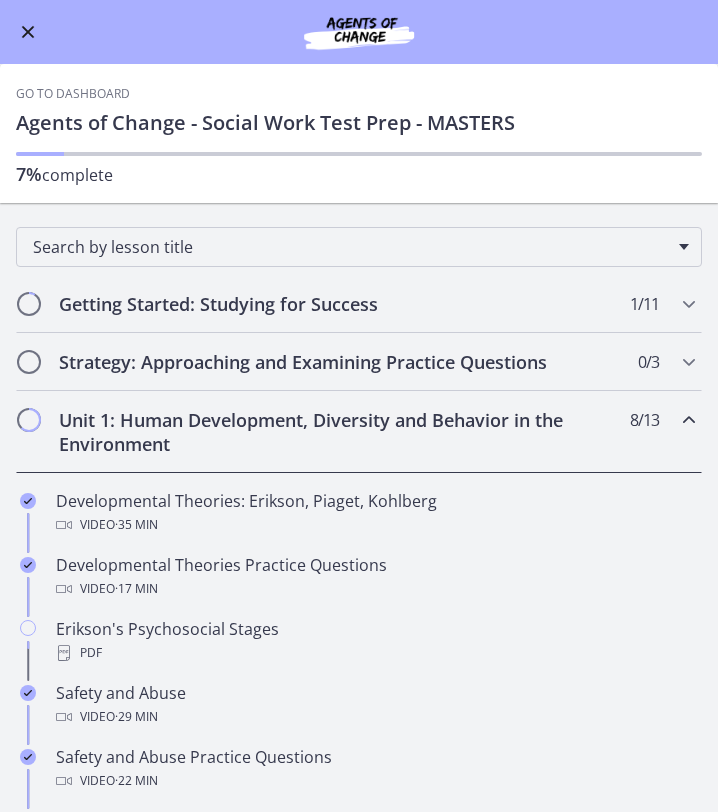 type 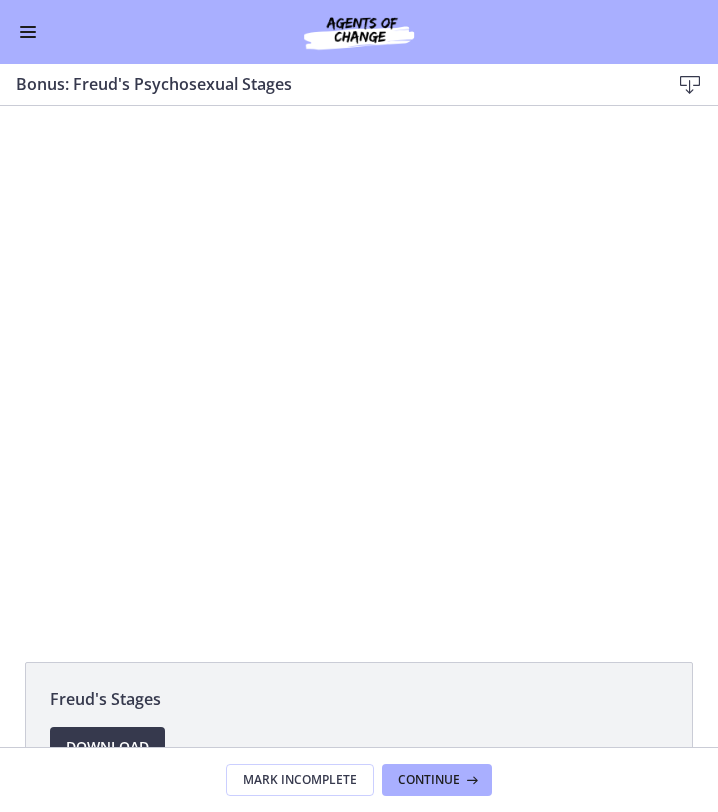 click on "Go to Dashboard" at bounding box center [359, 32] 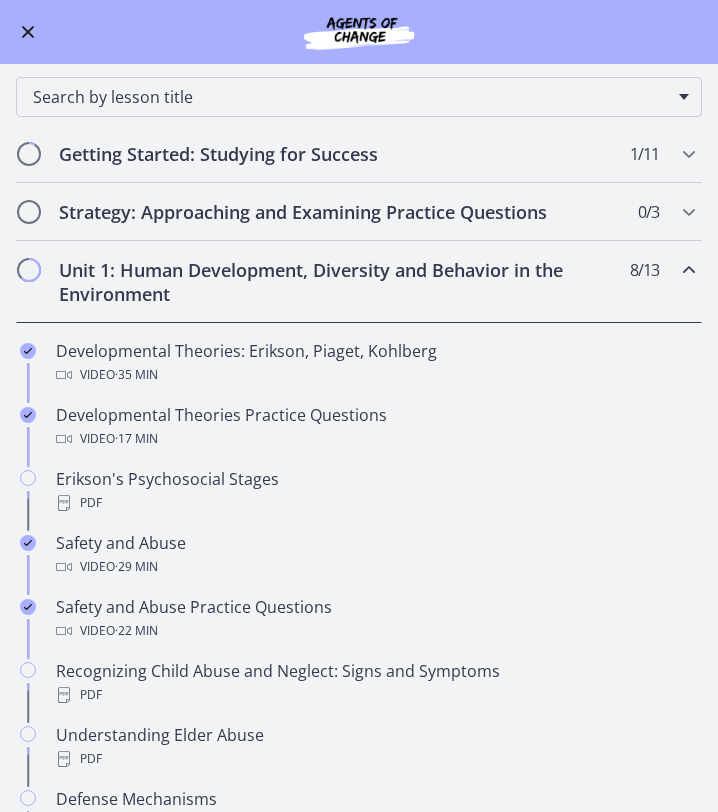 scroll, scrollTop: 179, scrollLeft: 0, axis: vertical 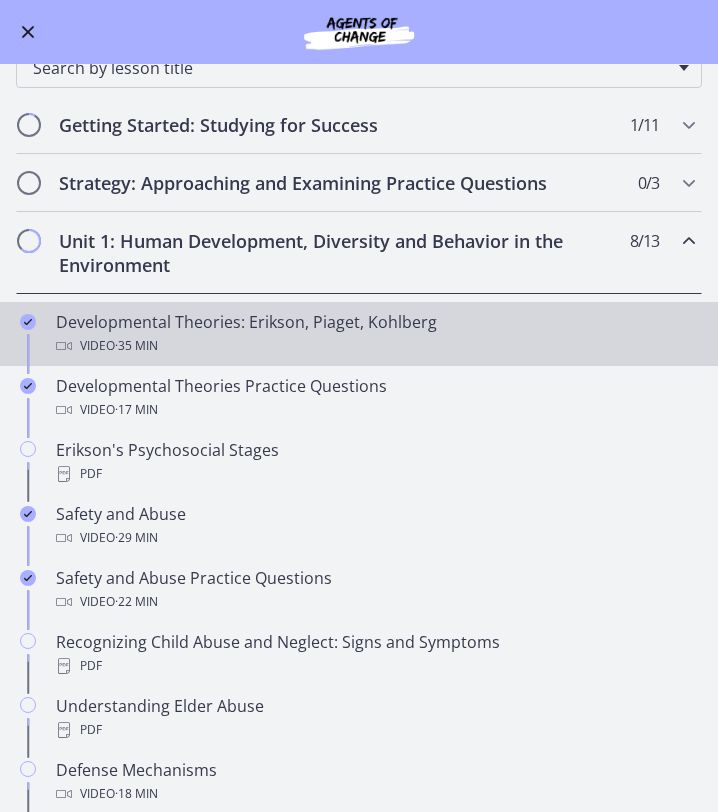 click on "Developmental Theories: Erikson, Piaget, Kohlberg
Video
·  35 min" at bounding box center (379, 334) 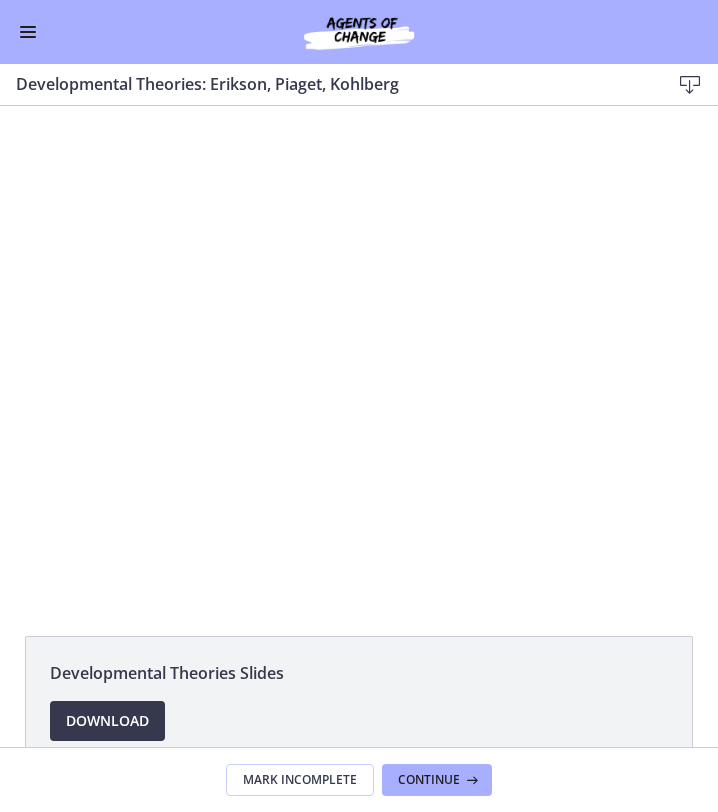 scroll, scrollTop: 0, scrollLeft: 0, axis: both 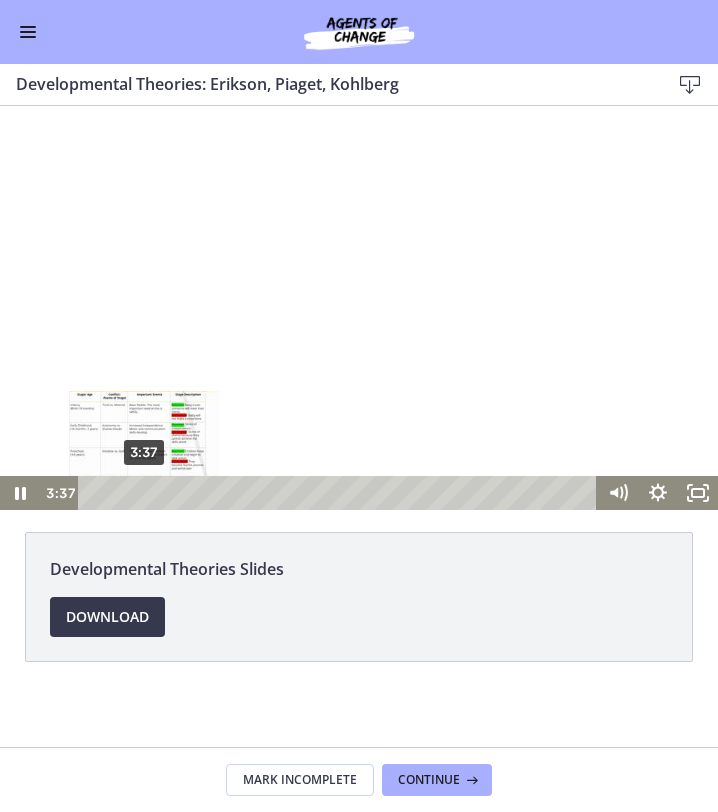 click on "3:37" at bounding box center [340, 493] 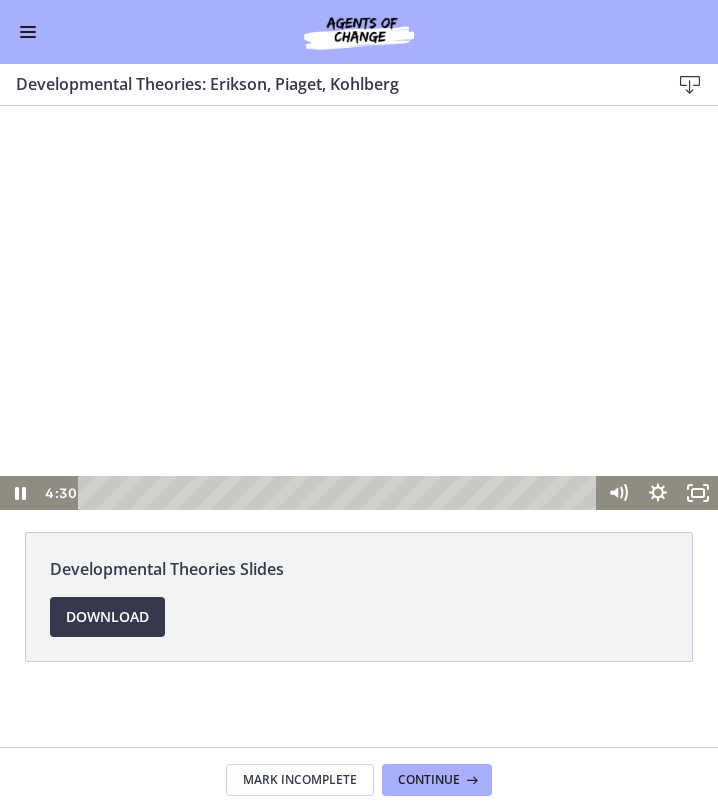 click at bounding box center (359, 308) 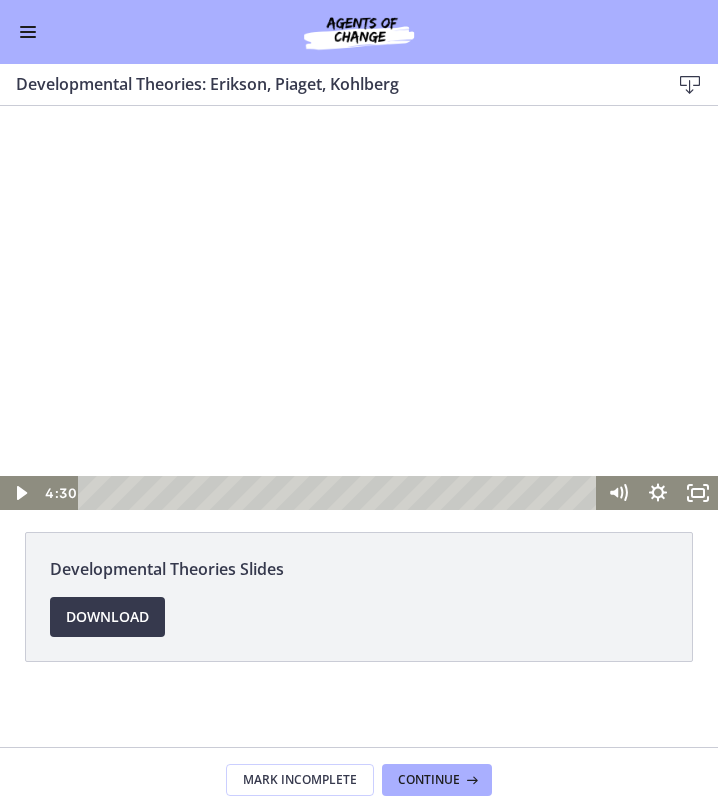 click at bounding box center [359, 308] 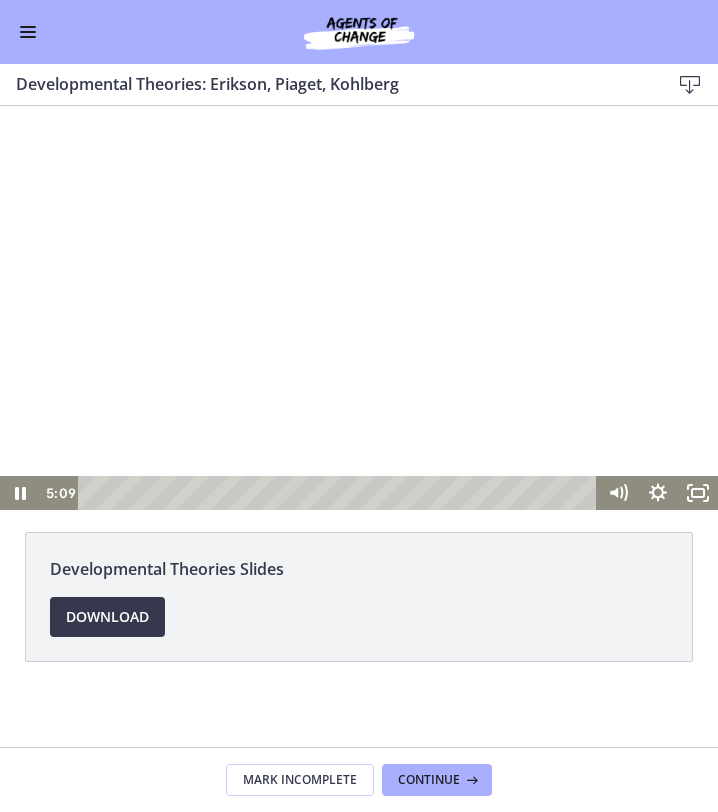 click at bounding box center (359, 308) 